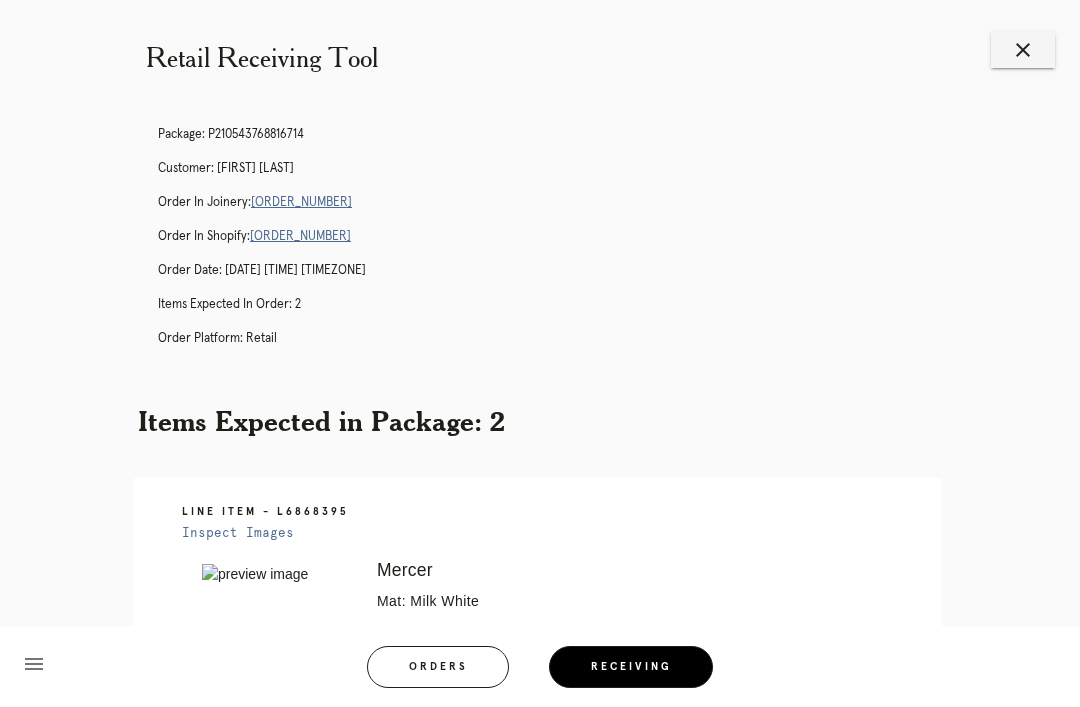 scroll, scrollTop: 0, scrollLeft: 0, axis: both 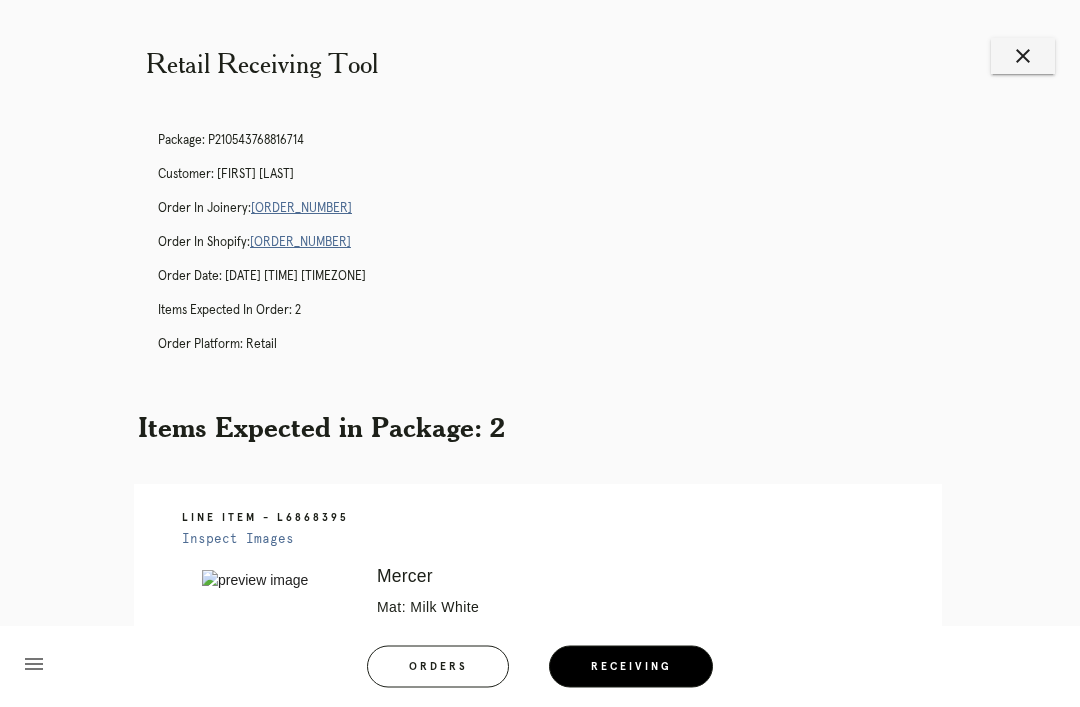 click on "[ORDER_NUMBER]" at bounding box center (301, 209) 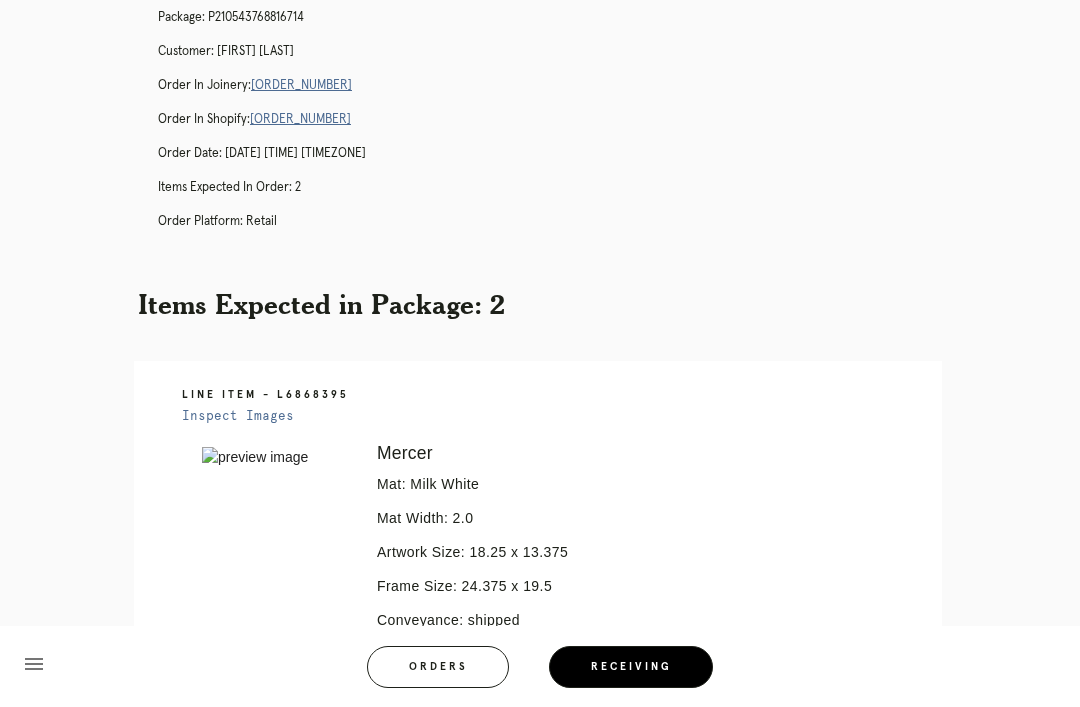 scroll, scrollTop: 0, scrollLeft: 0, axis: both 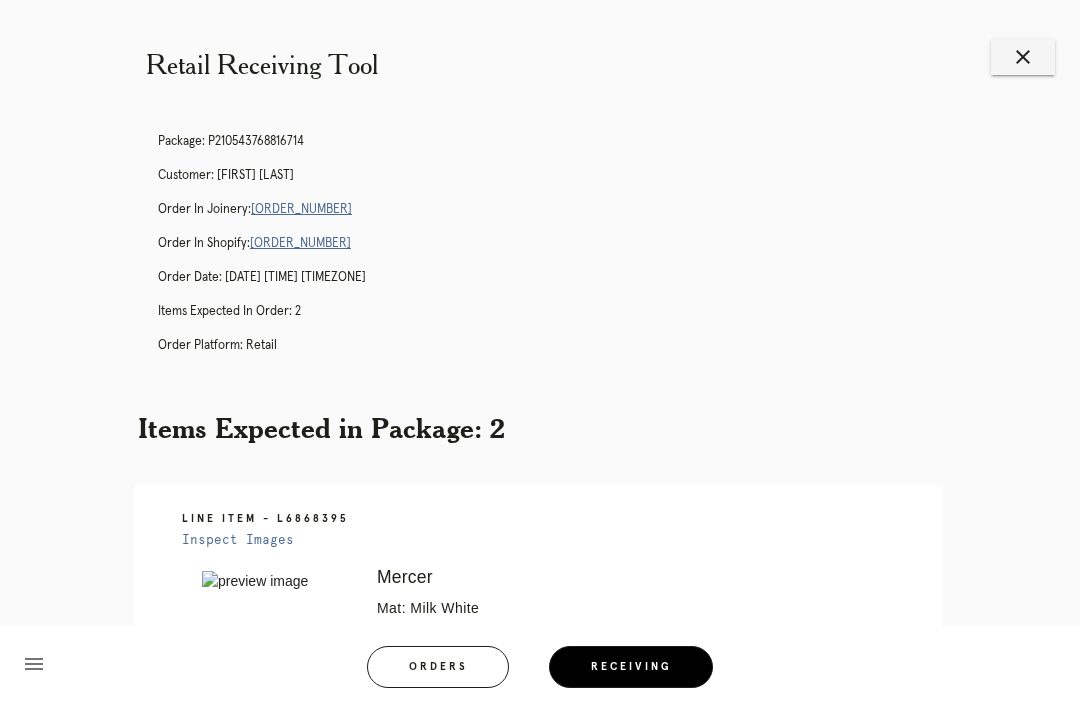 click on "close" at bounding box center [1023, 57] 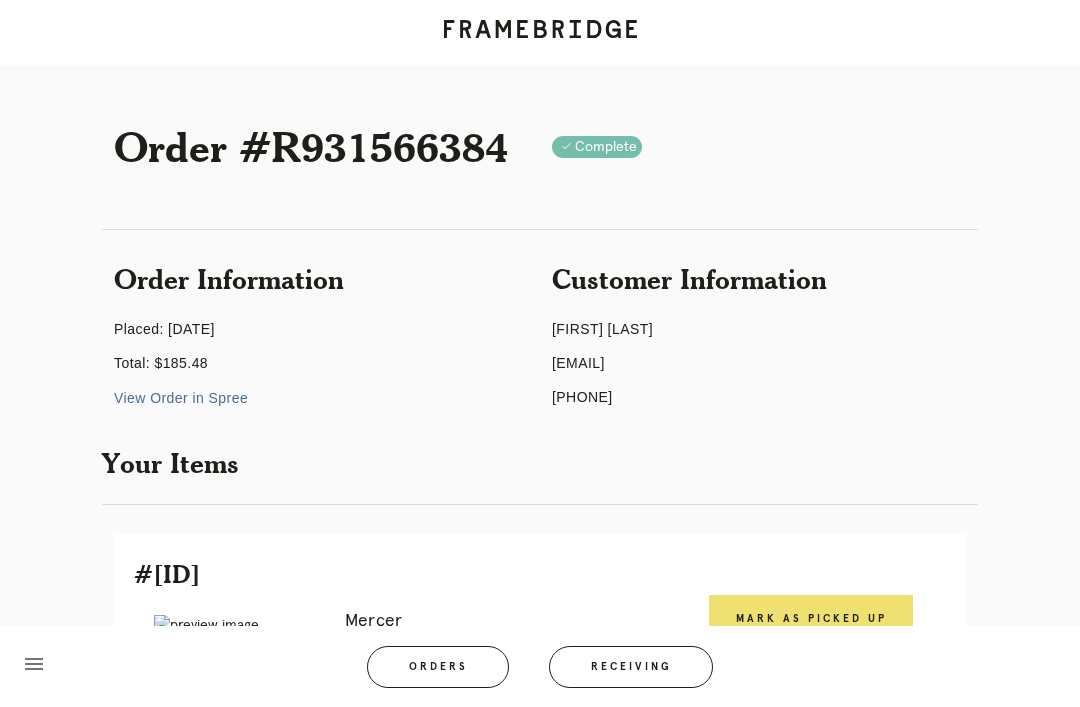 scroll, scrollTop: 0, scrollLeft: 0, axis: both 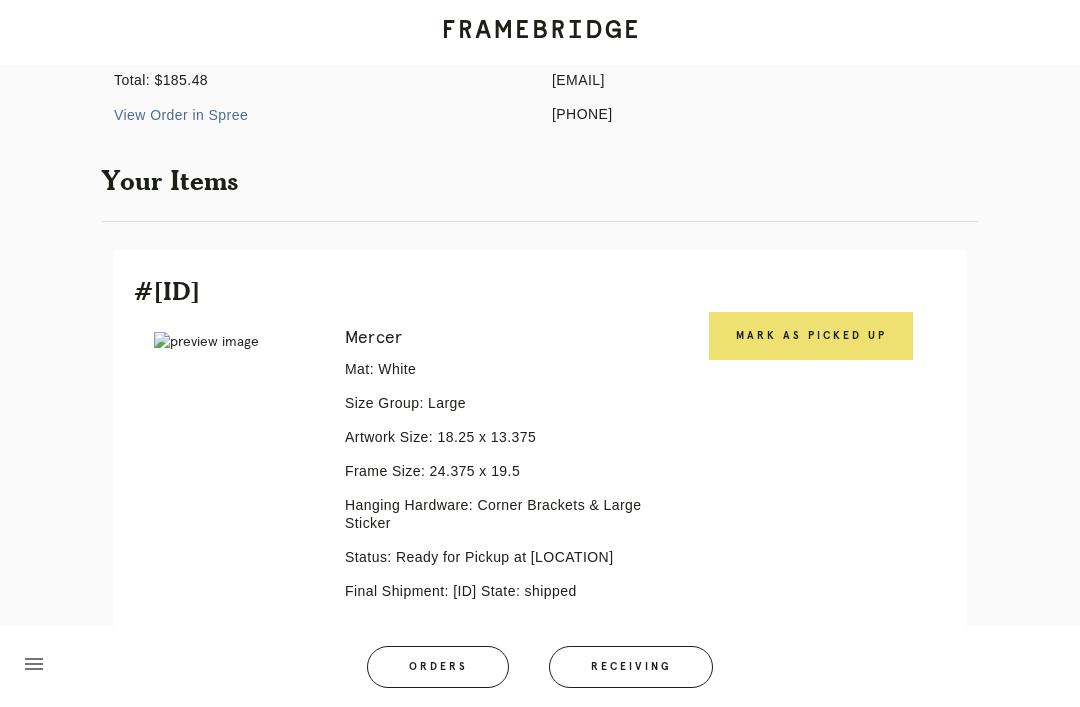 click on "Mark as Picked Up" at bounding box center (811, 336) 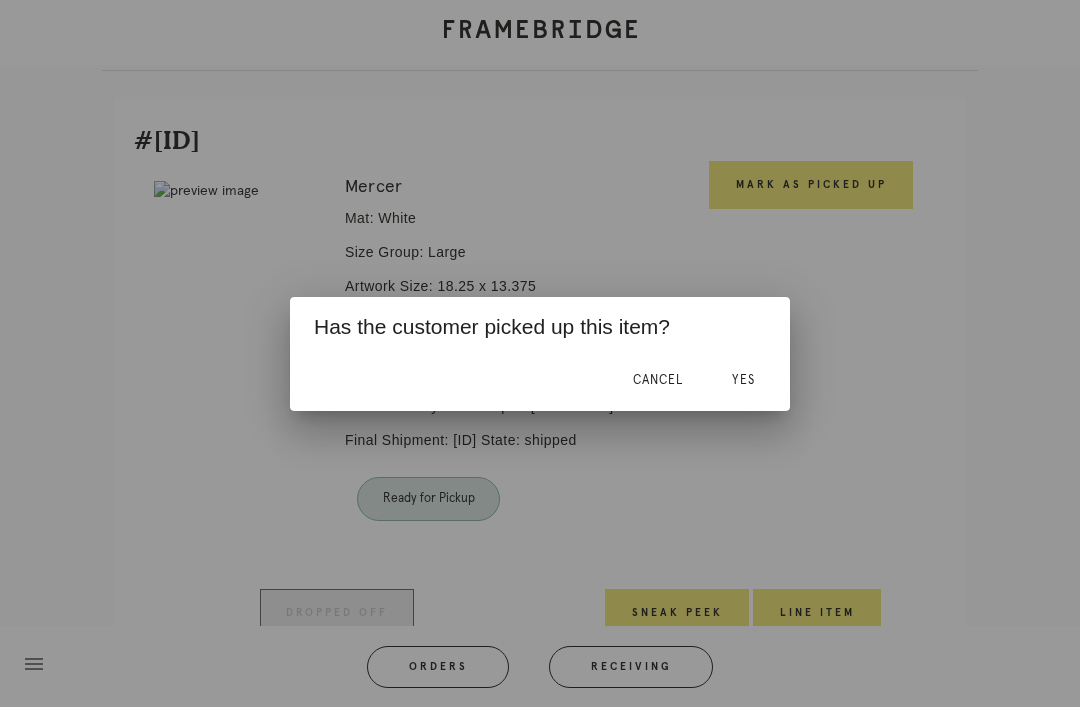 click on "Yes" at bounding box center (743, 381) 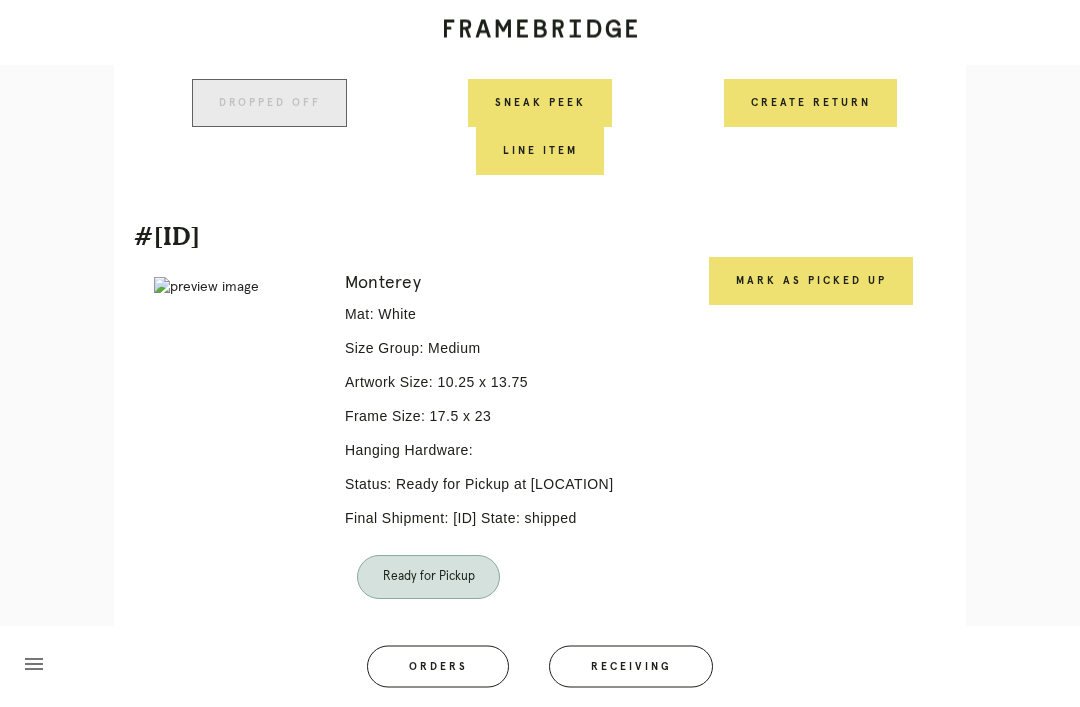 click on "Mark as Picked Up" at bounding box center [811, 282] 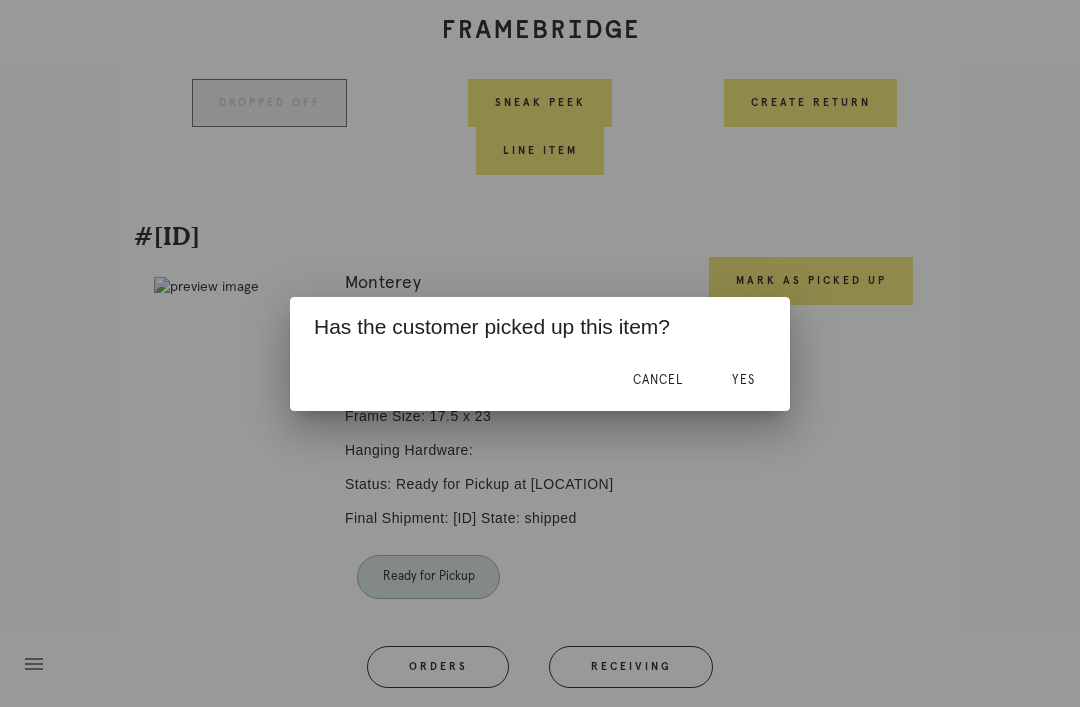 click on "Yes" at bounding box center [743, 381] 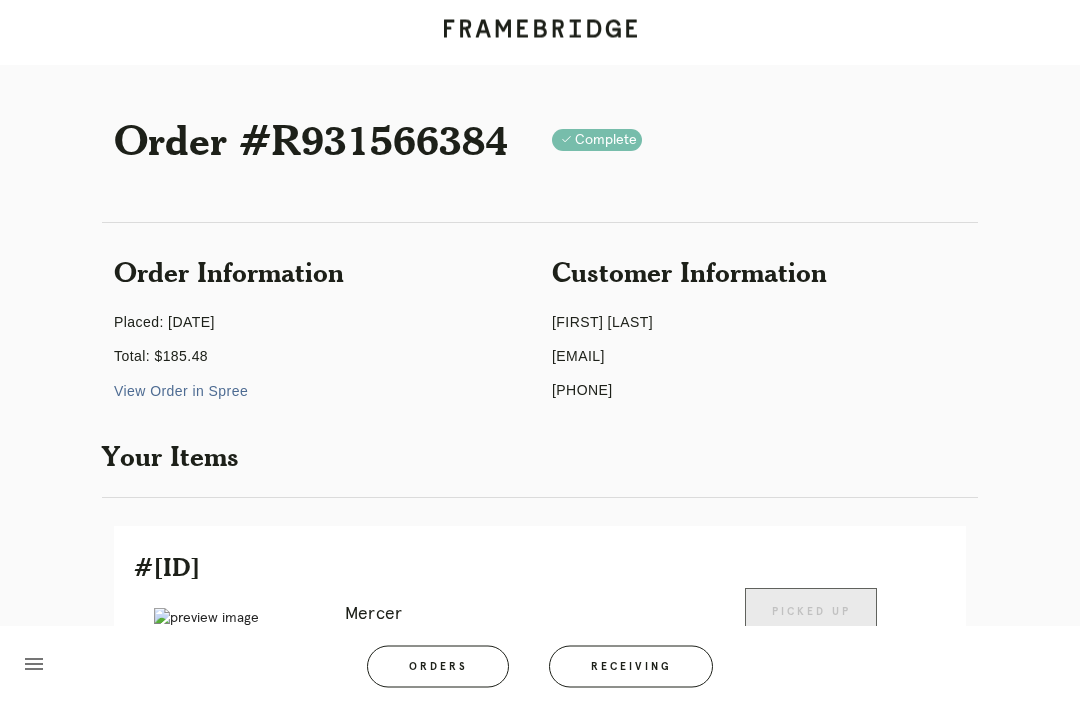 scroll, scrollTop: 0, scrollLeft: 0, axis: both 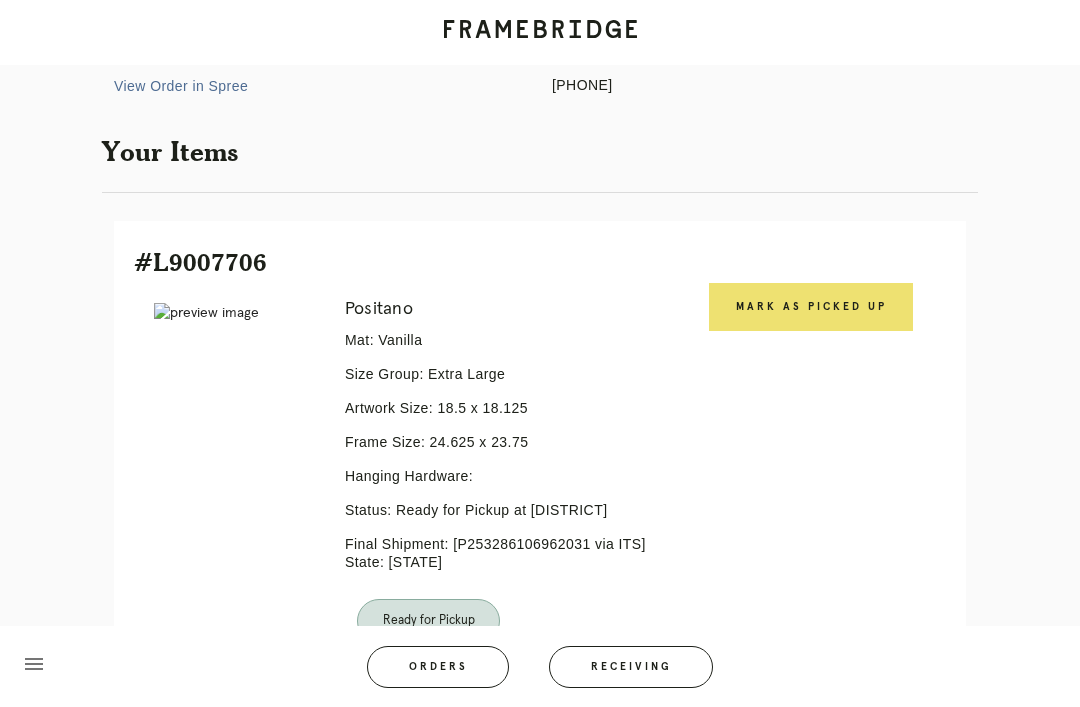 click on "Mark as Picked Up" at bounding box center (811, 307) 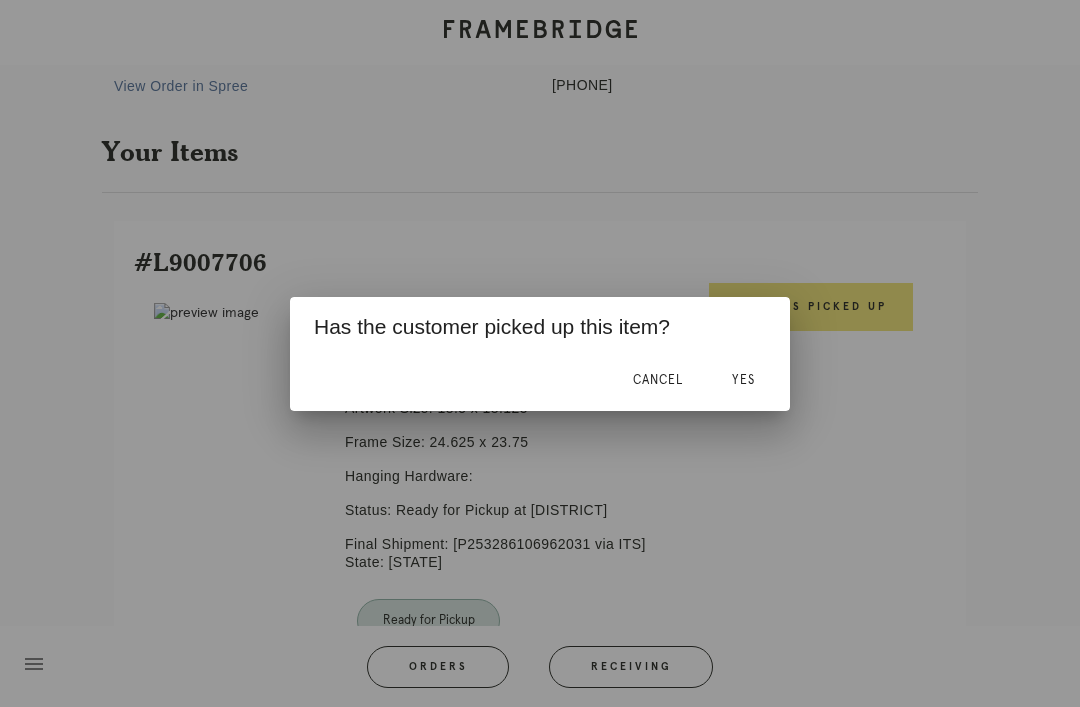 click on "Yes" at bounding box center (743, 381) 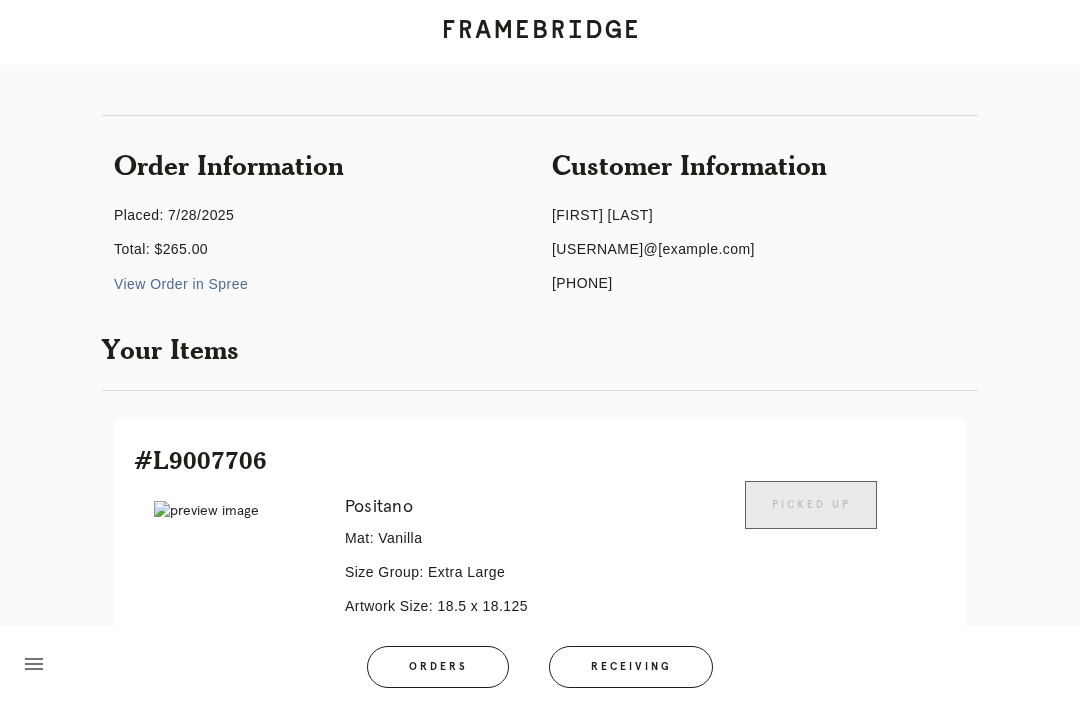 scroll, scrollTop: 79, scrollLeft: 0, axis: vertical 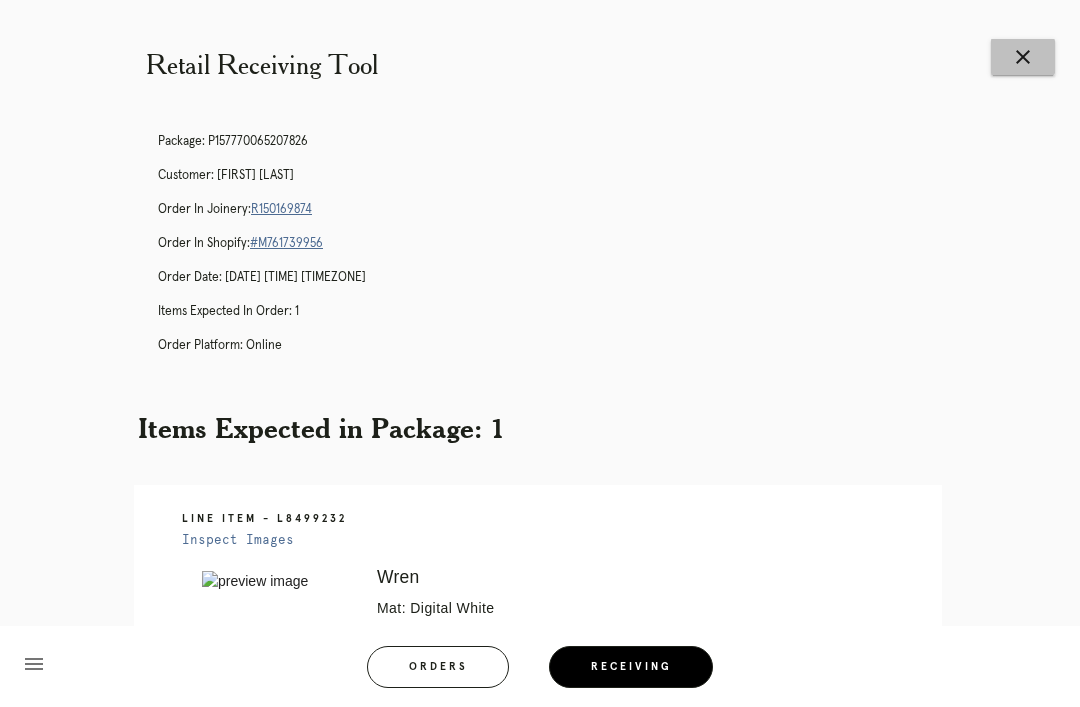 click on "close" at bounding box center (1023, 57) 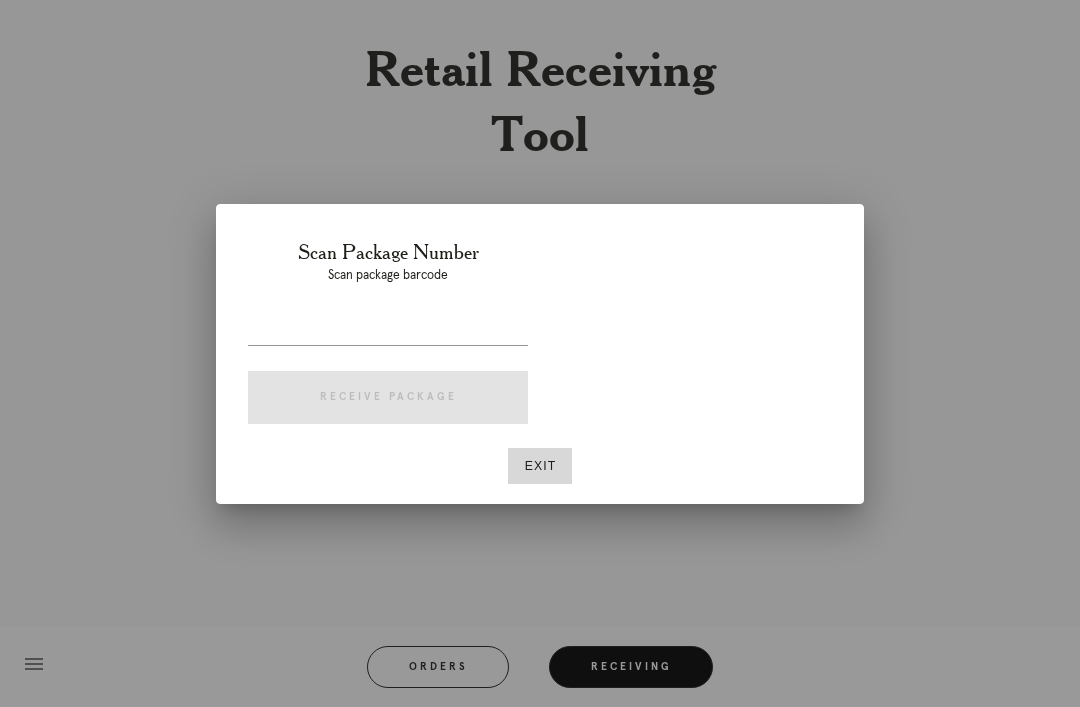 scroll, scrollTop: 0, scrollLeft: 0, axis: both 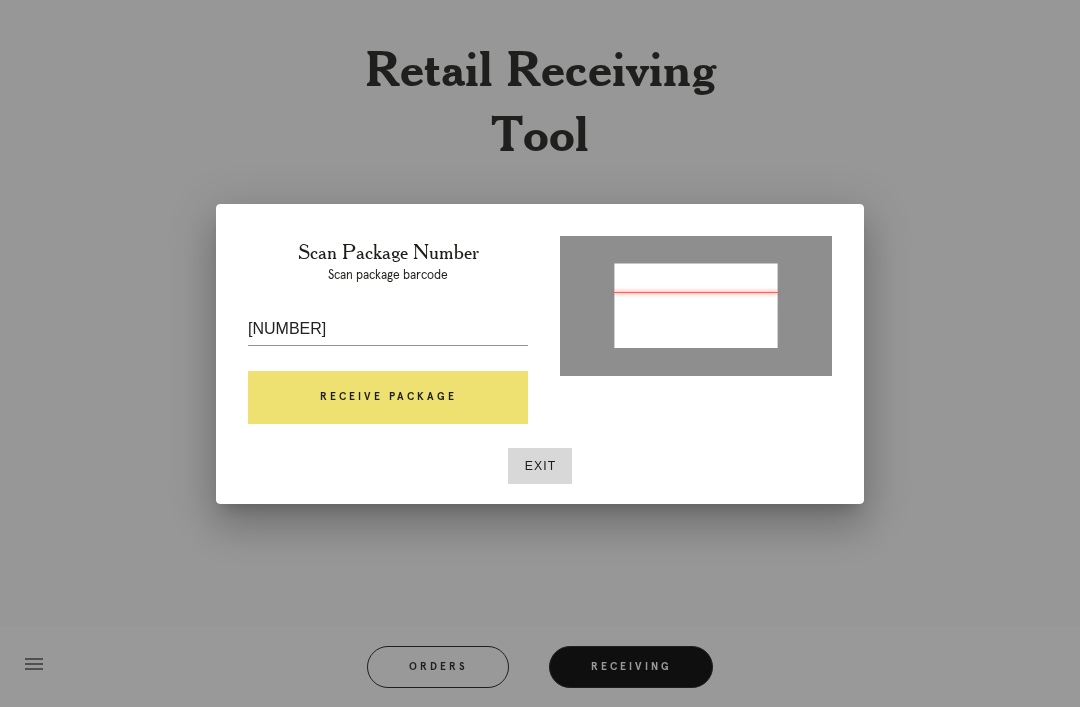 type on "[TRACKING NUMBER]" 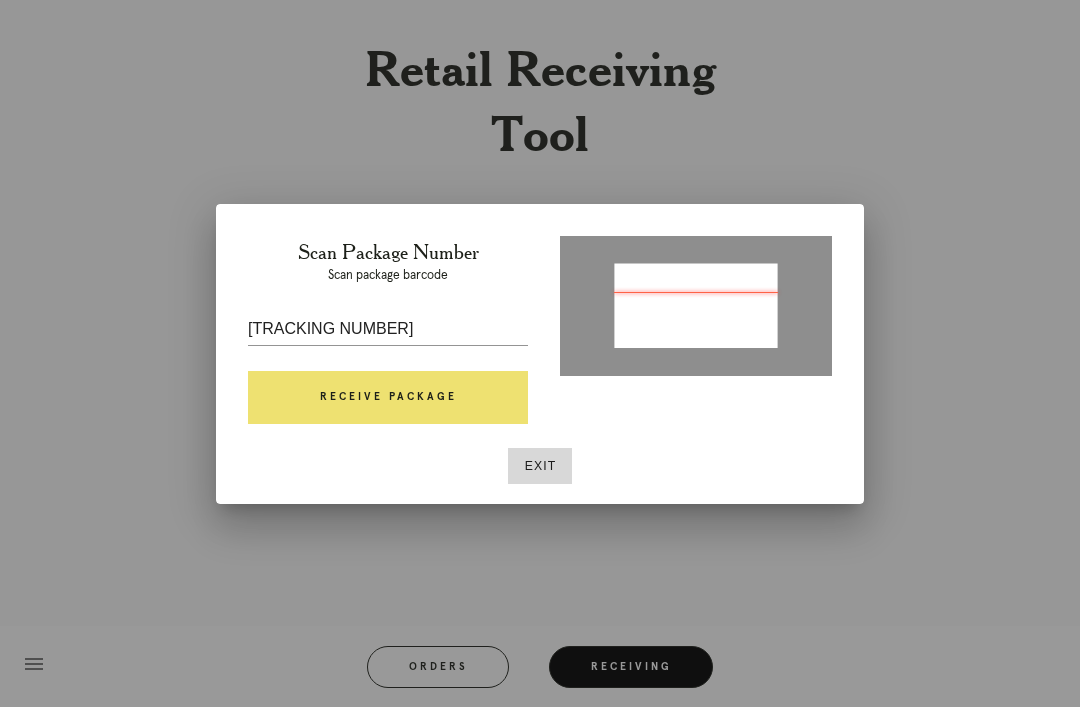 click on "Receive Package" at bounding box center (388, 398) 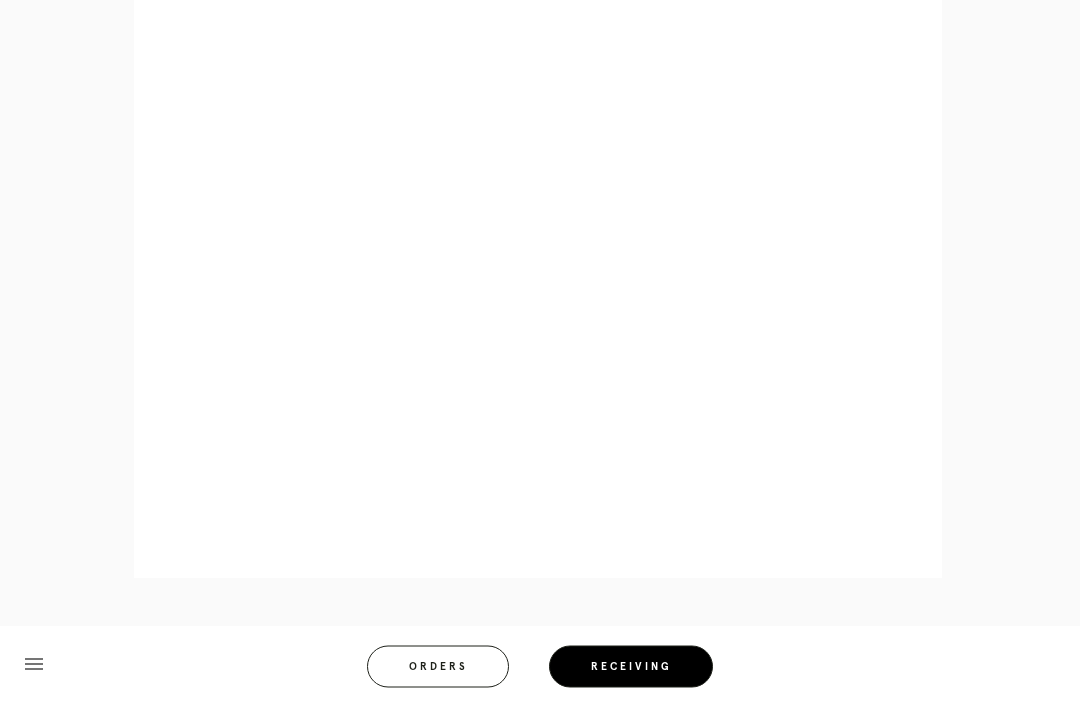 scroll, scrollTop: 881, scrollLeft: 0, axis: vertical 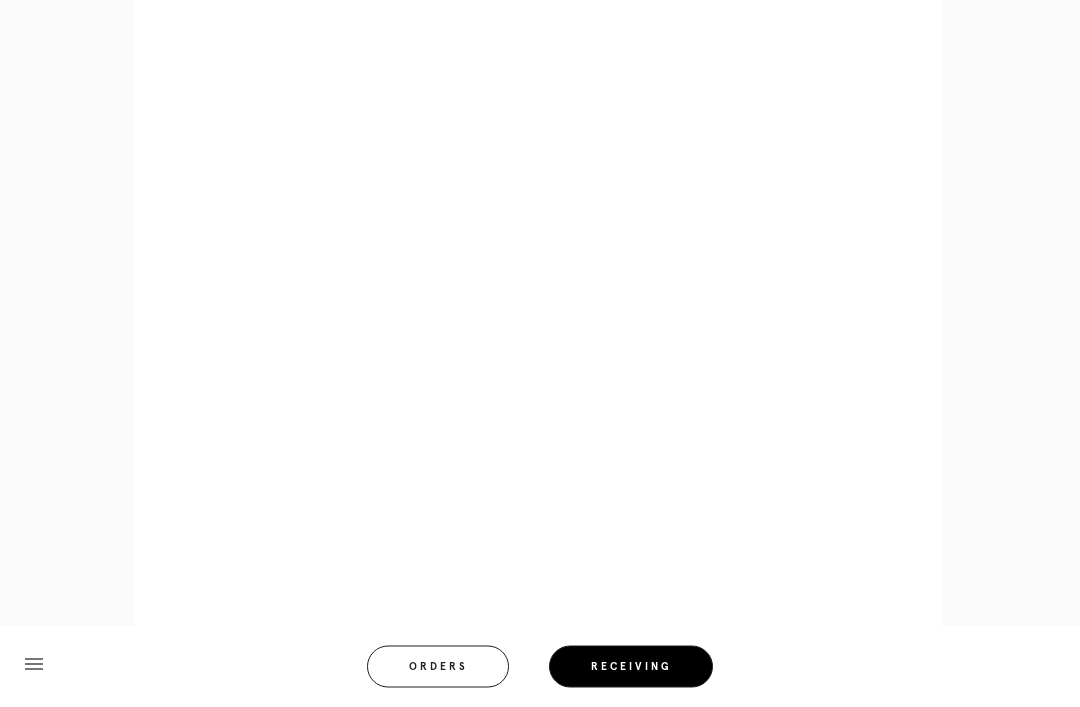 click on "Error retreiving frame spec #9815599
Walnut Round
Mat: Cool White - 8 Ply
Accent Mat: Dusty Blue
Mat Width: 1.3125
Artwork Size:
12.0
x
9.27
Frame Size:
15.875
x
13.125
Conveyance: uploaded
Attempt: 2
Hanging Hardware: Wire, 2-Hole Hanger, Large Sticker
Return Instructions:
Uneven, curved 8-ply mat (SC 08/04/25)" at bounding box center [556, -69] 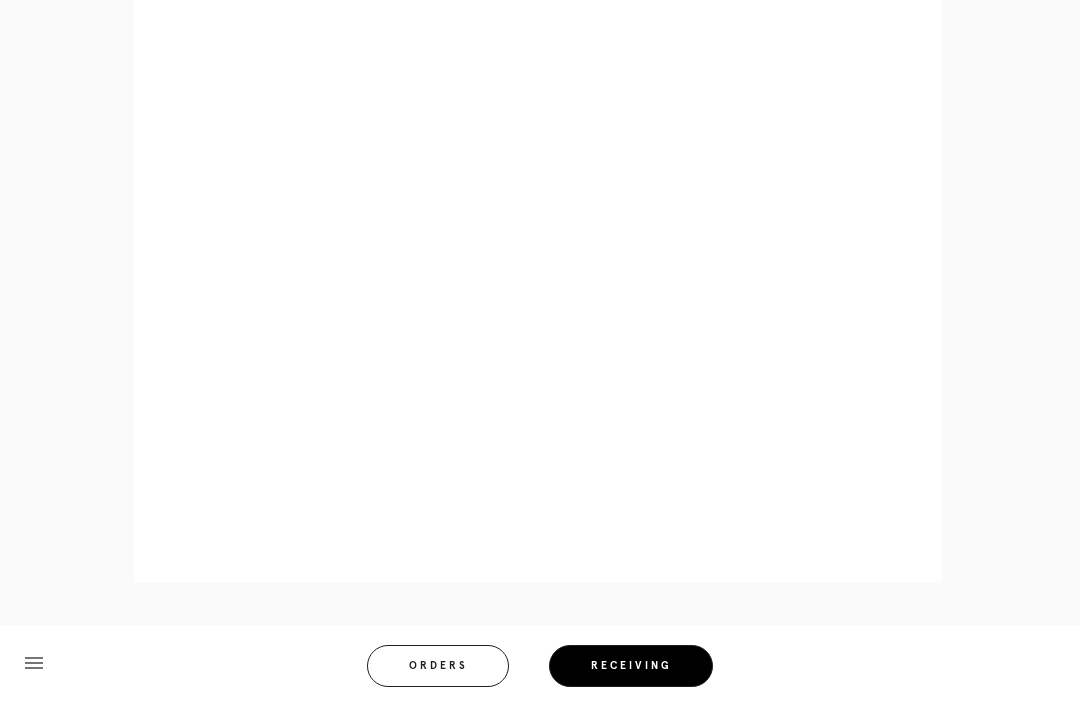 scroll, scrollTop: 1042, scrollLeft: 0, axis: vertical 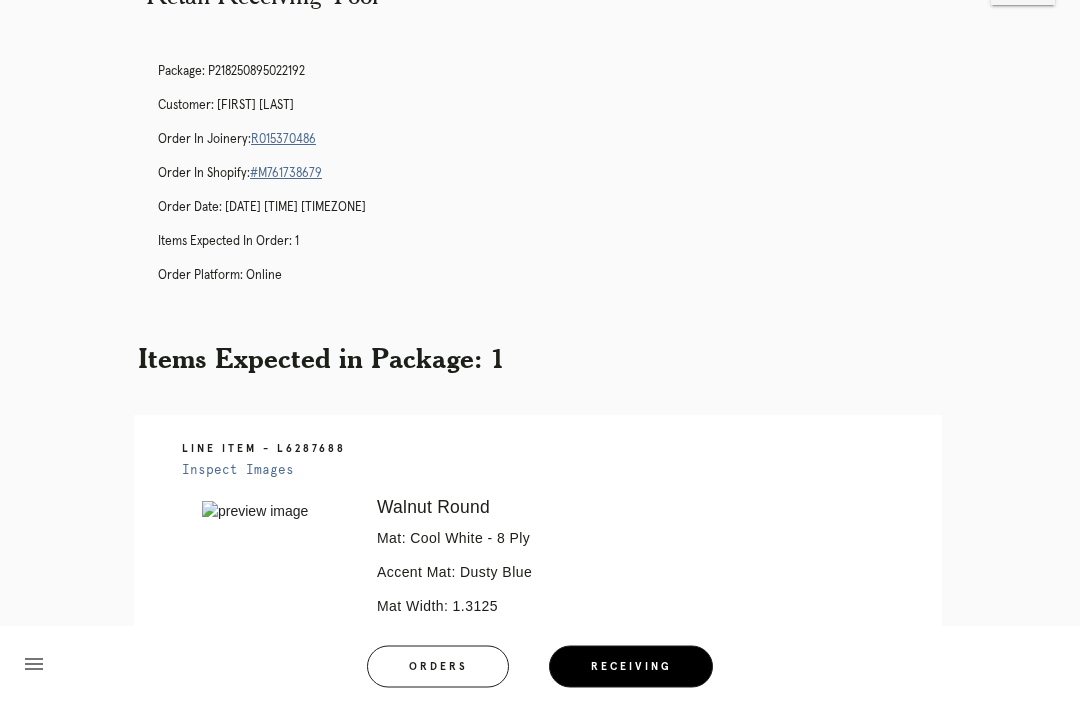click on "R015370486" at bounding box center (283, 140) 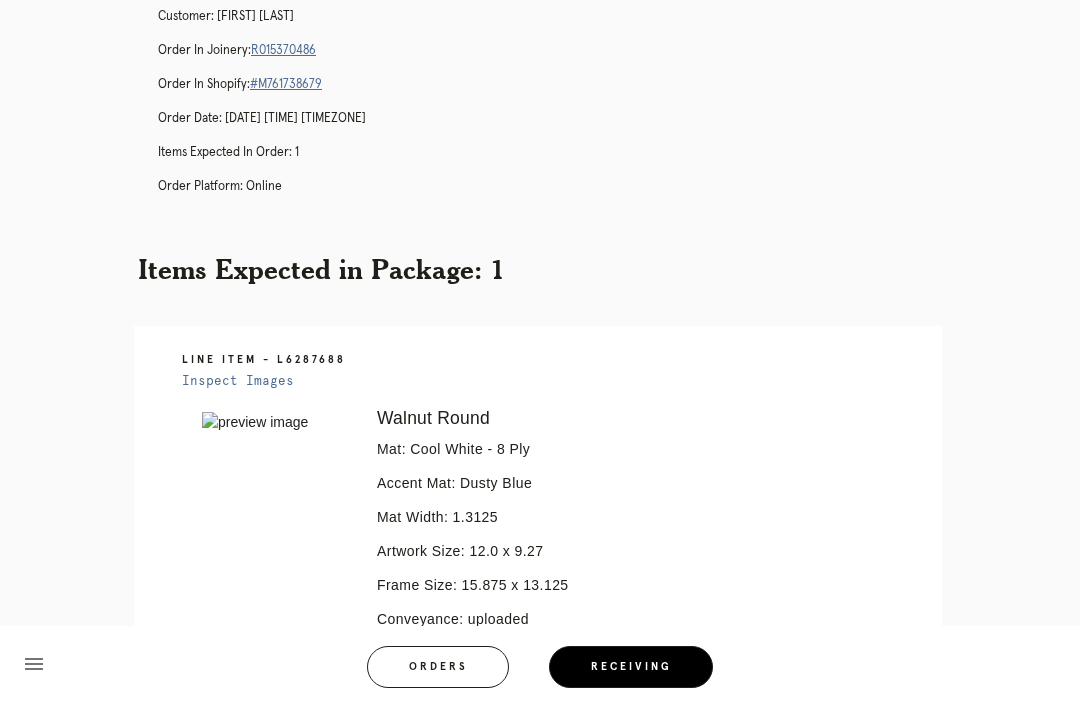 scroll, scrollTop: 0, scrollLeft: 0, axis: both 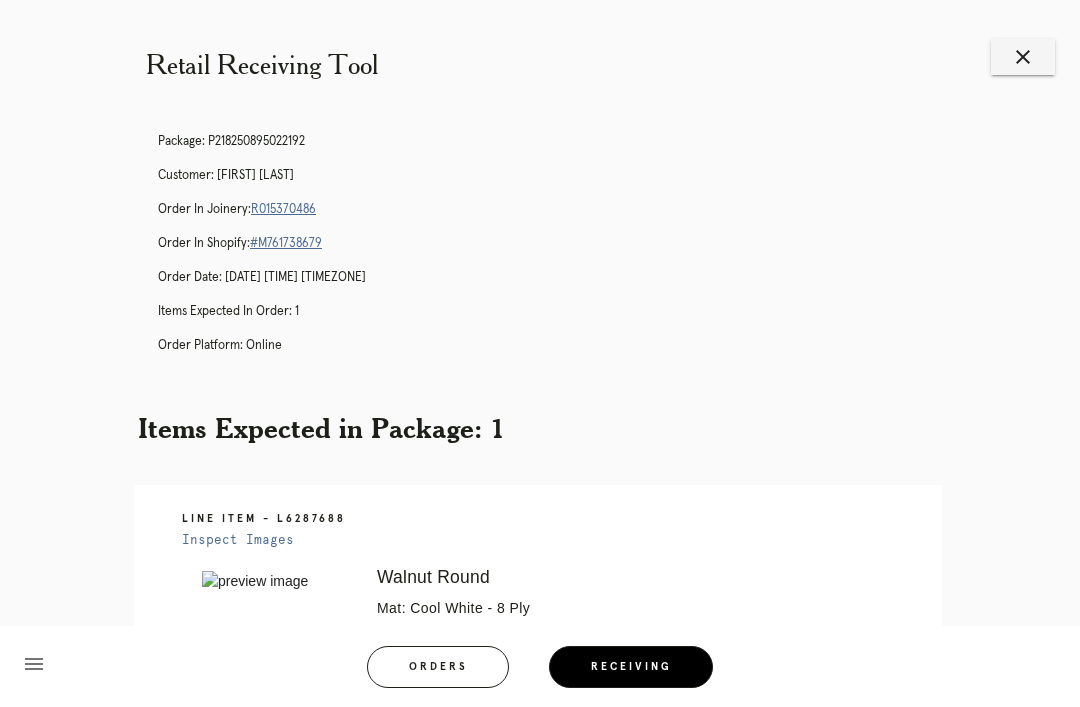 click on "close" at bounding box center (1023, 57) 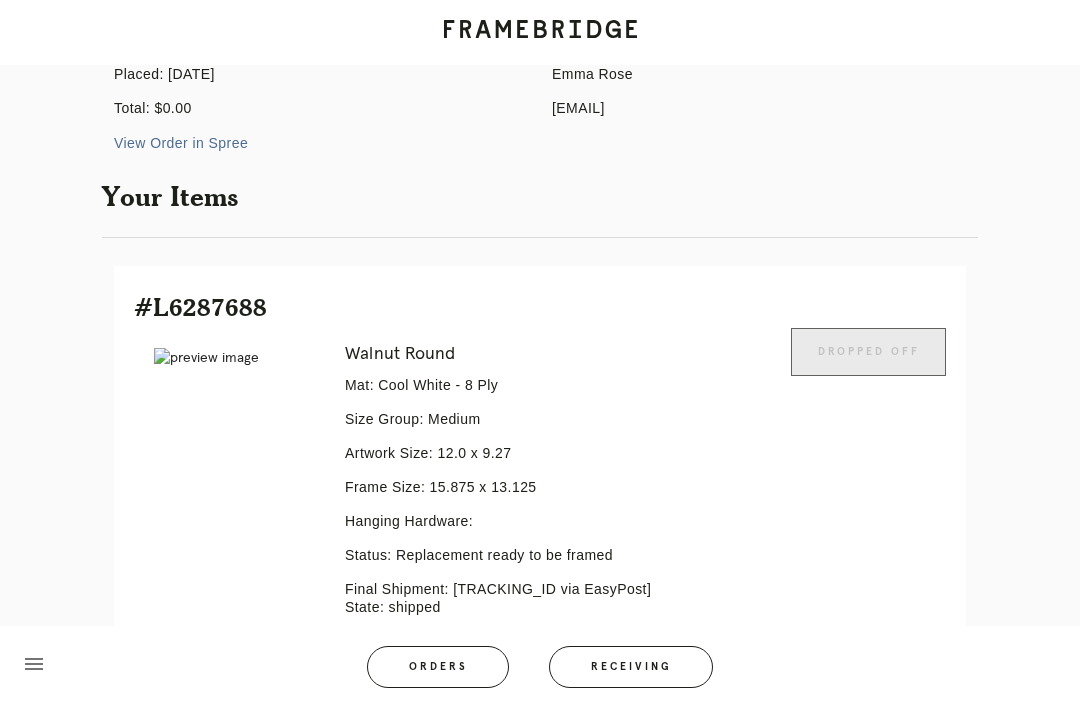 scroll, scrollTop: 0, scrollLeft: 0, axis: both 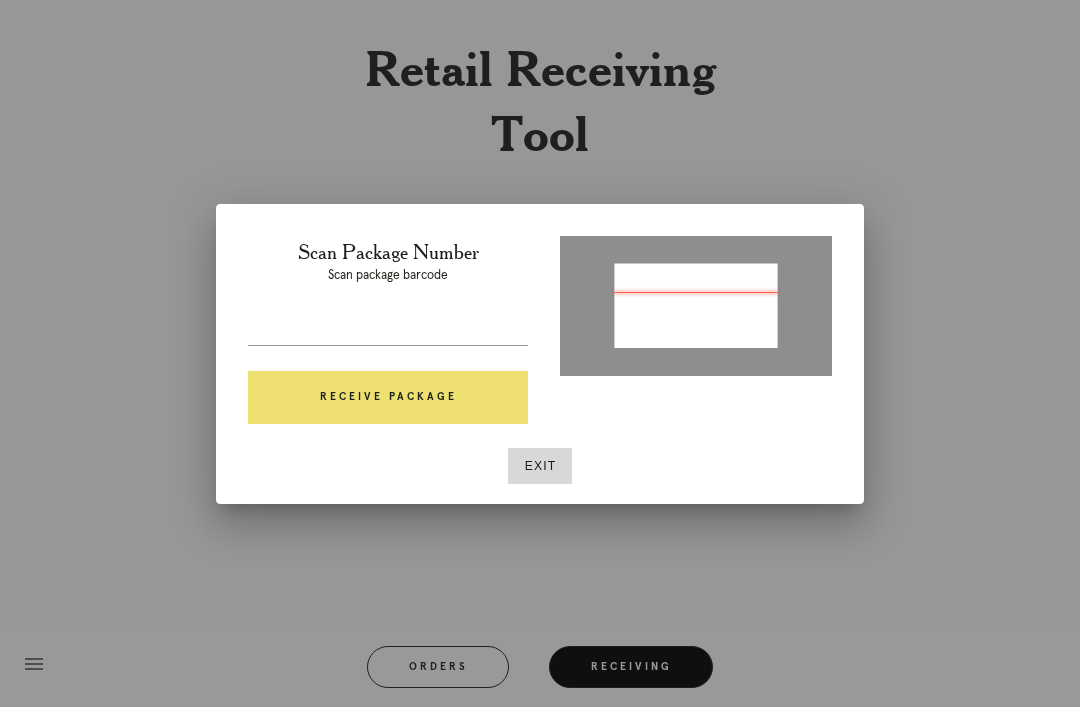type on "[ORDER_ID]" 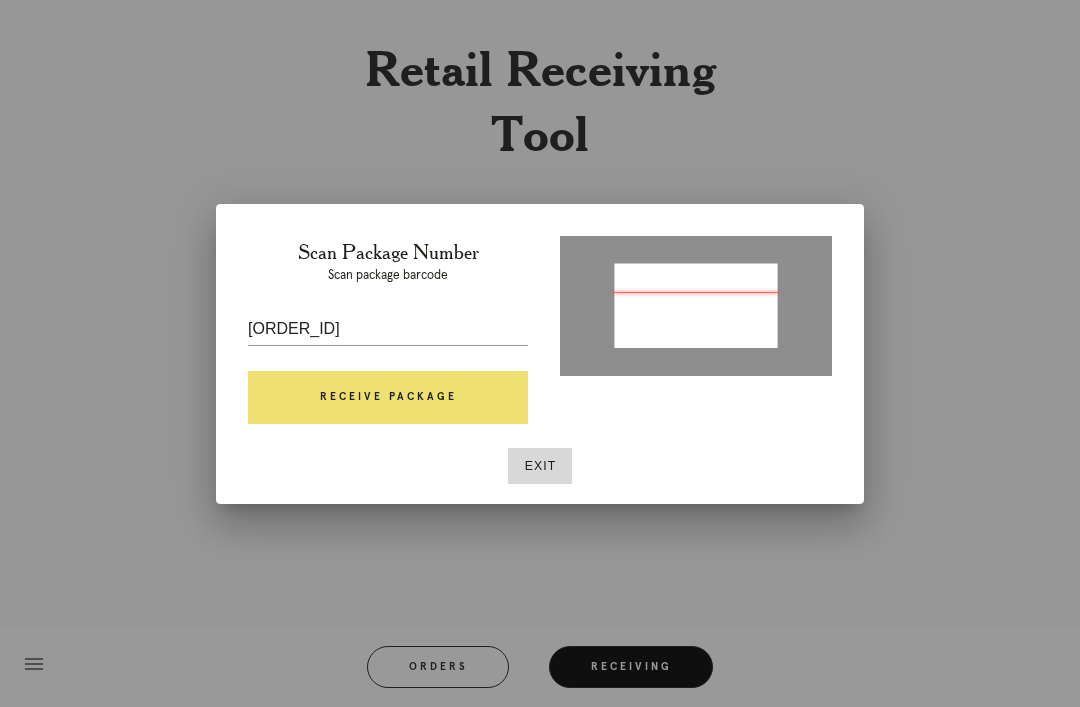 click on "Receive Package" at bounding box center (388, 398) 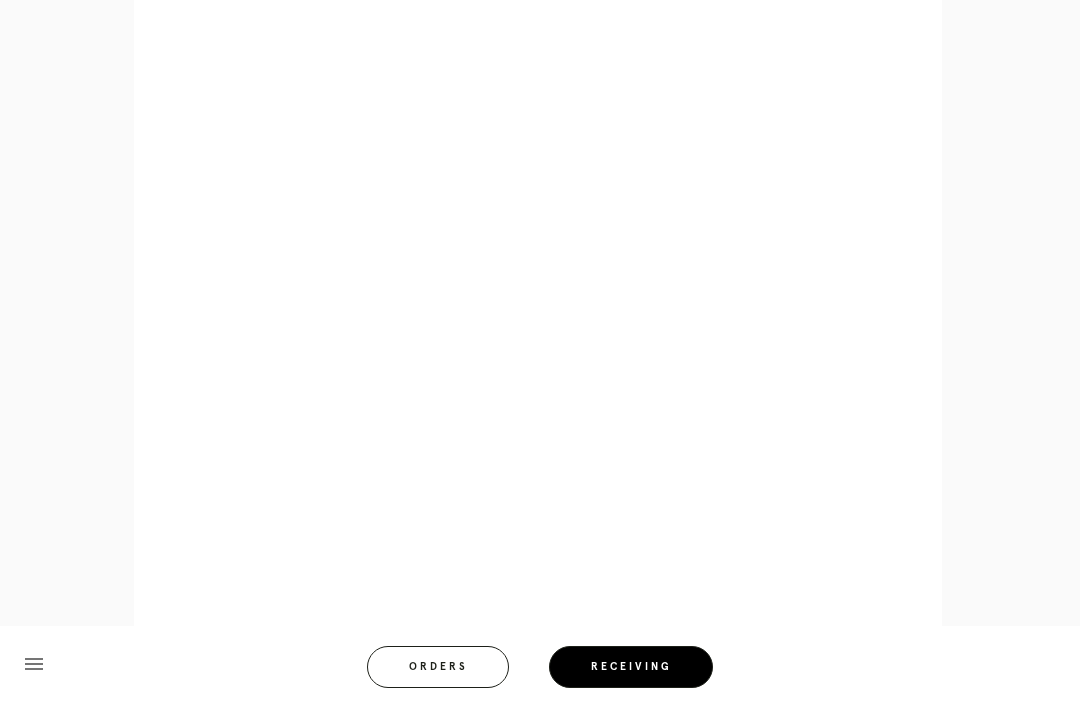 scroll, scrollTop: 996, scrollLeft: 0, axis: vertical 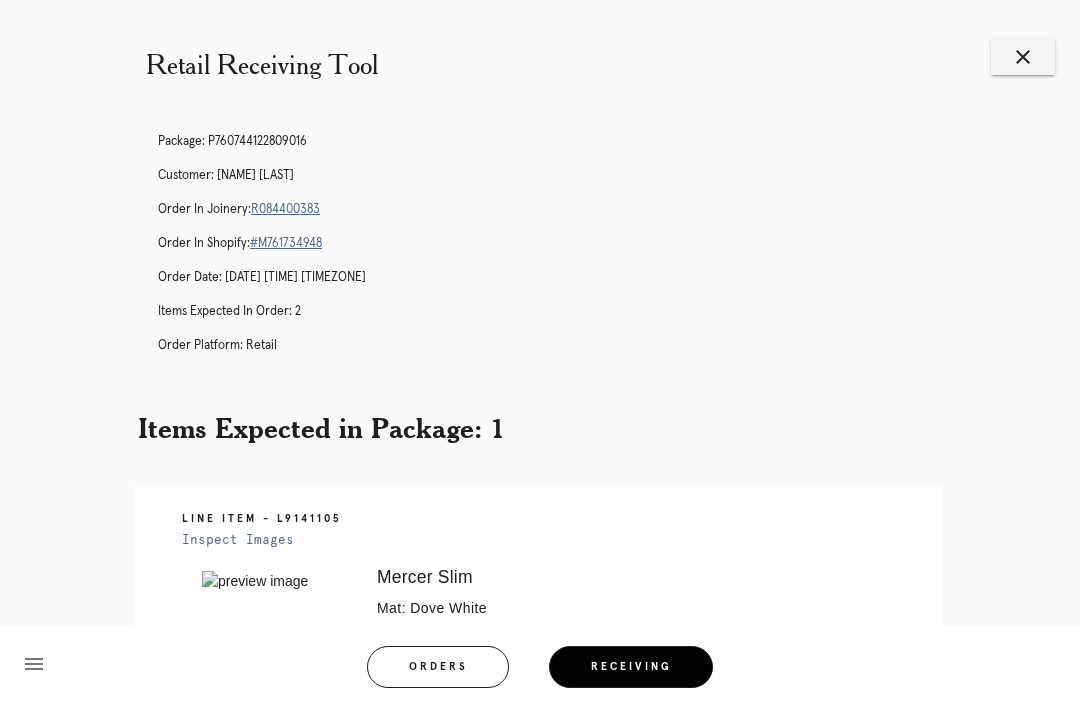 click on "R084400383" at bounding box center [285, 209] 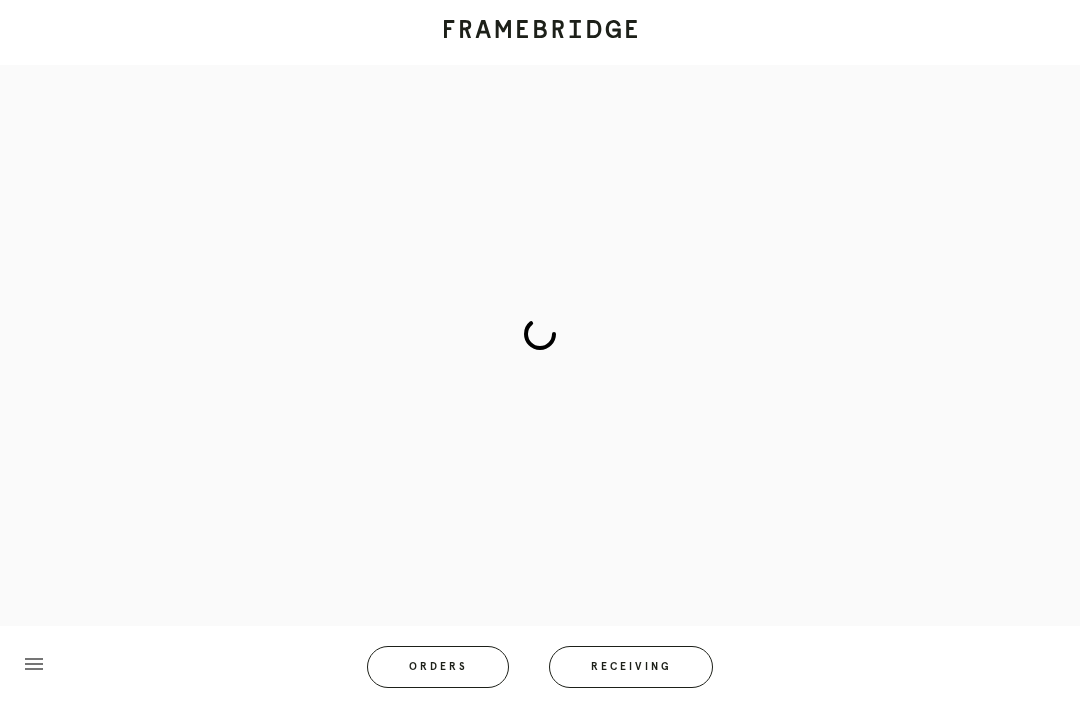 scroll, scrollTop: 0, scrollLeft: 0, axis: both 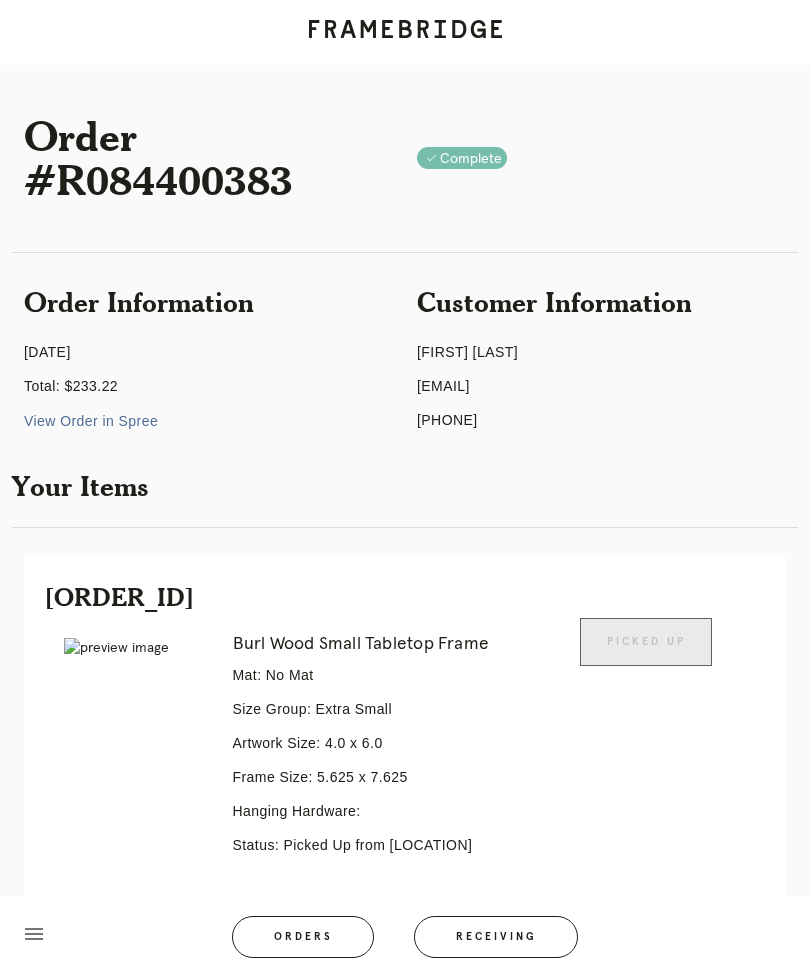 click on "Receiving" at bounding box center [496, 937] 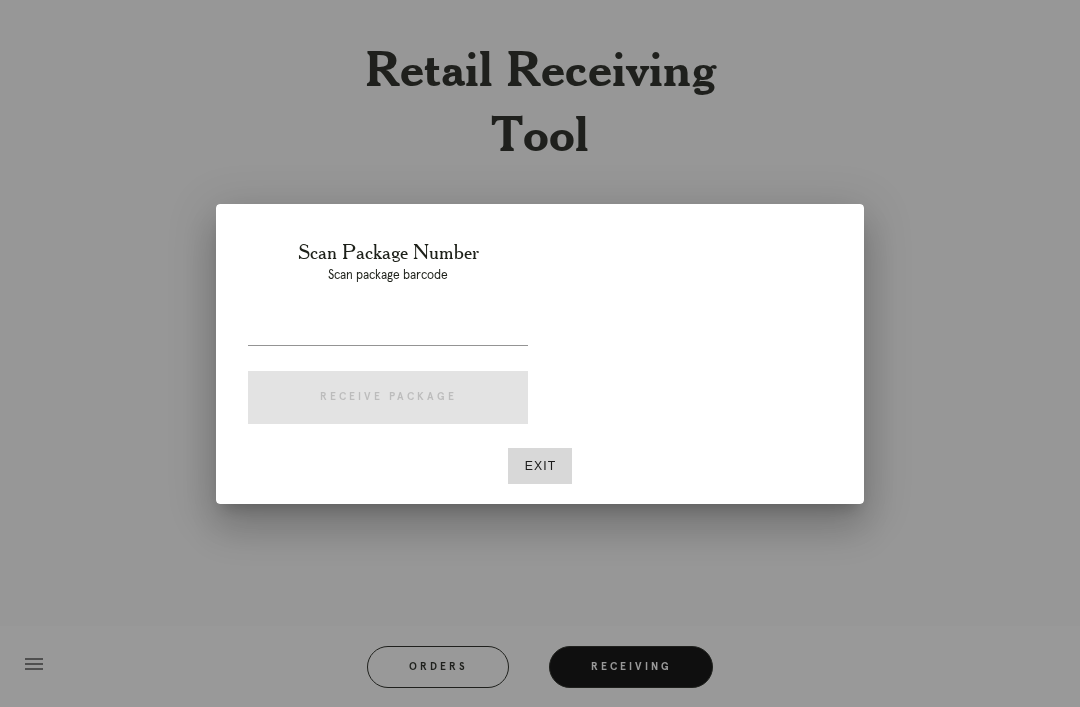 scroll, scrollTop: 0, scrollLeft: 0, axis: both 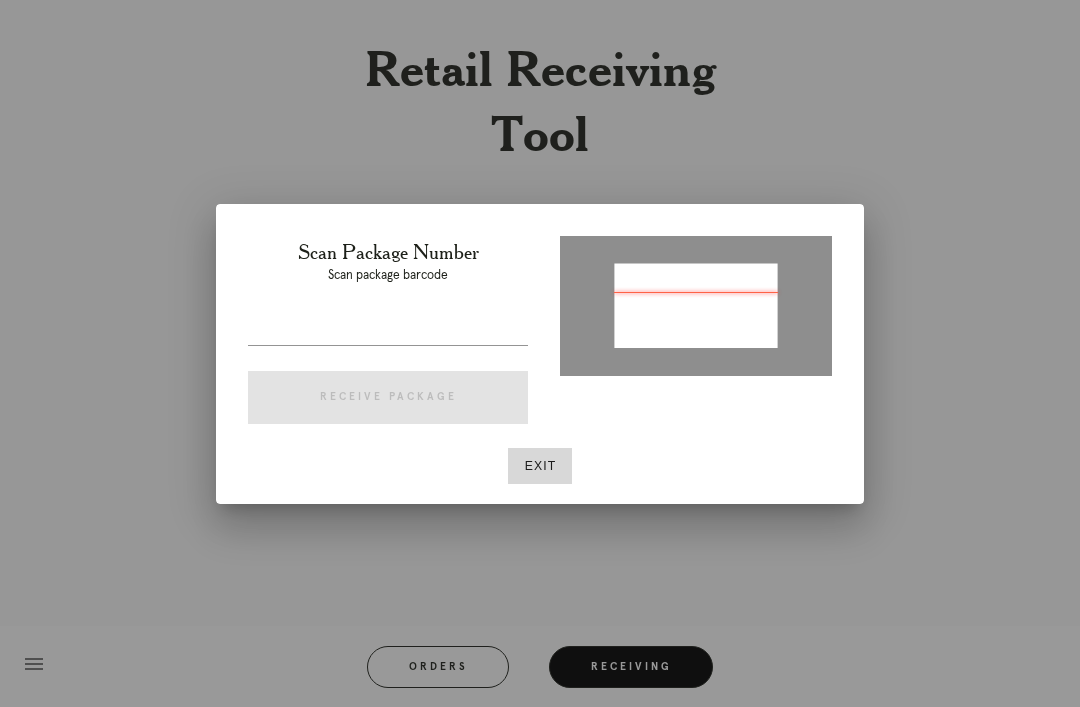 type on "[PRODUCT_ID]" 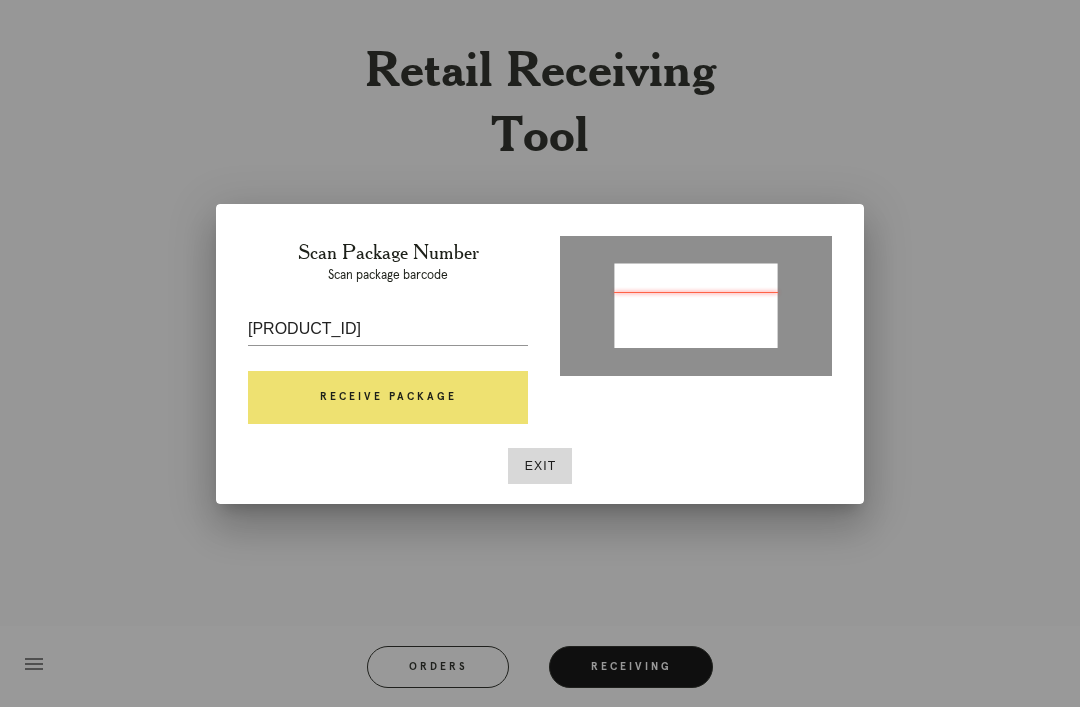 click on "Receive Package" at bounding box center (388, 398) 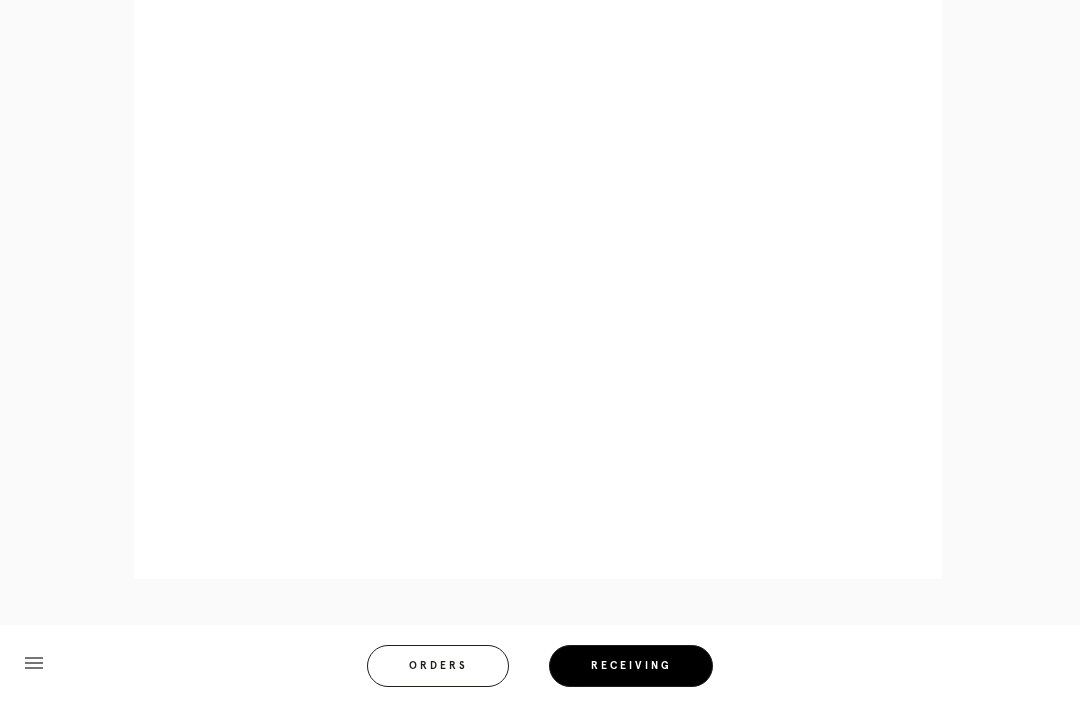 scroll, scrollTop: 1078, scrollLeft: 0, axis: vertical 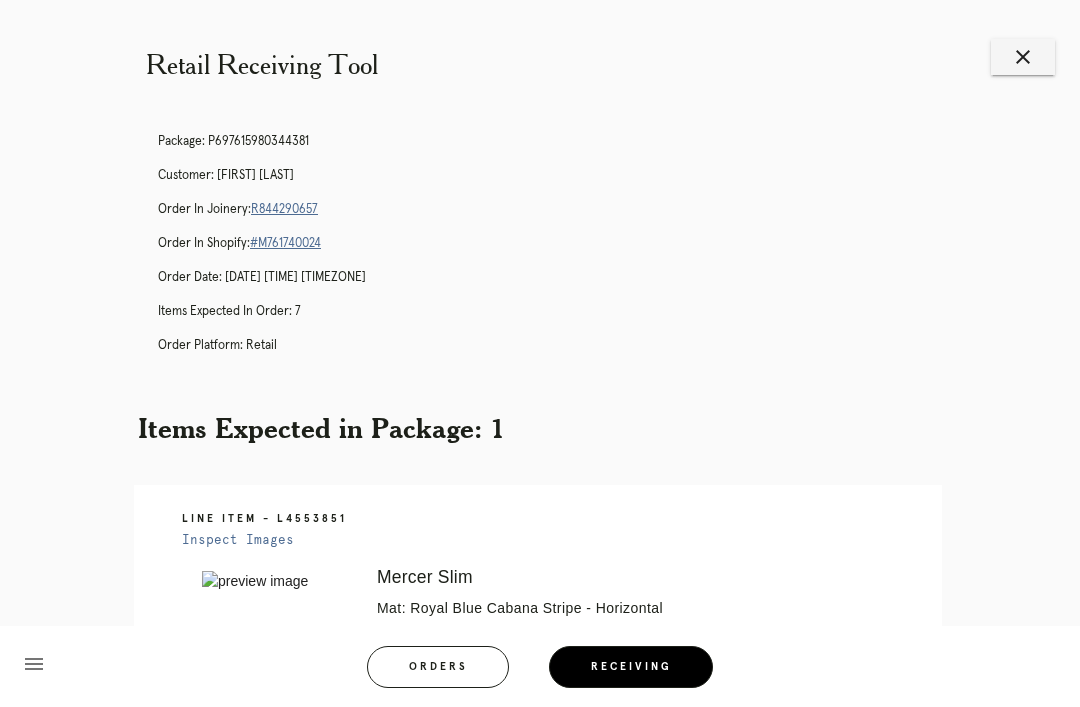click on "R844290657" at bounding box center [284, 209] 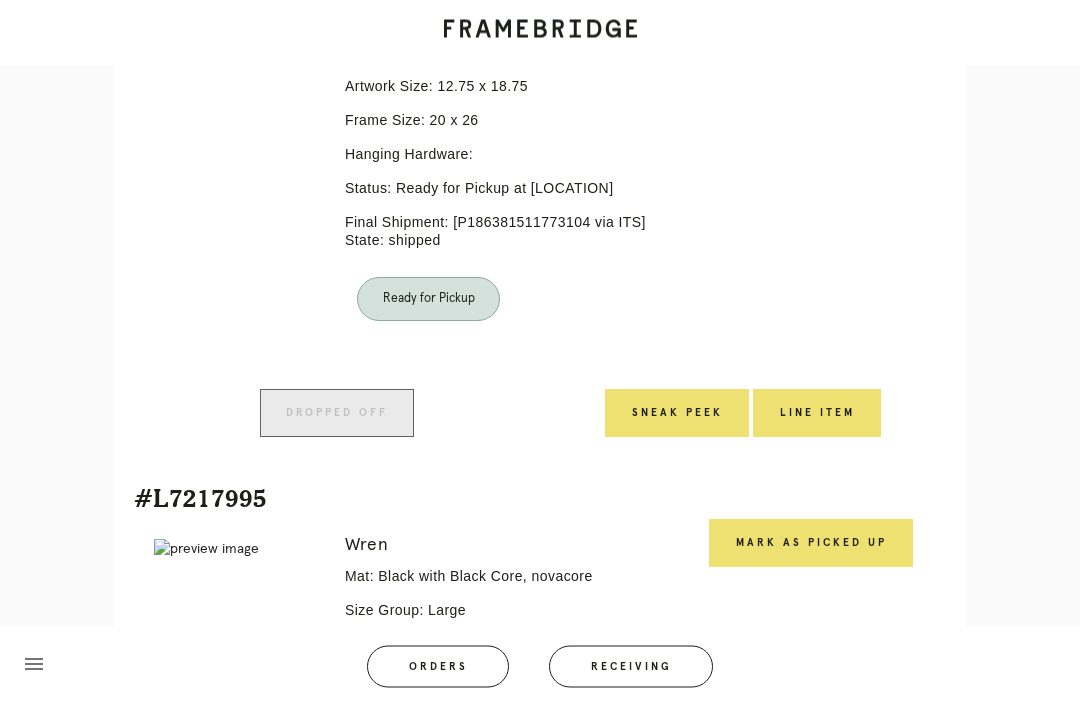 scroll, scrollTop: 1192, scrollLeft: 0, axis: vertical 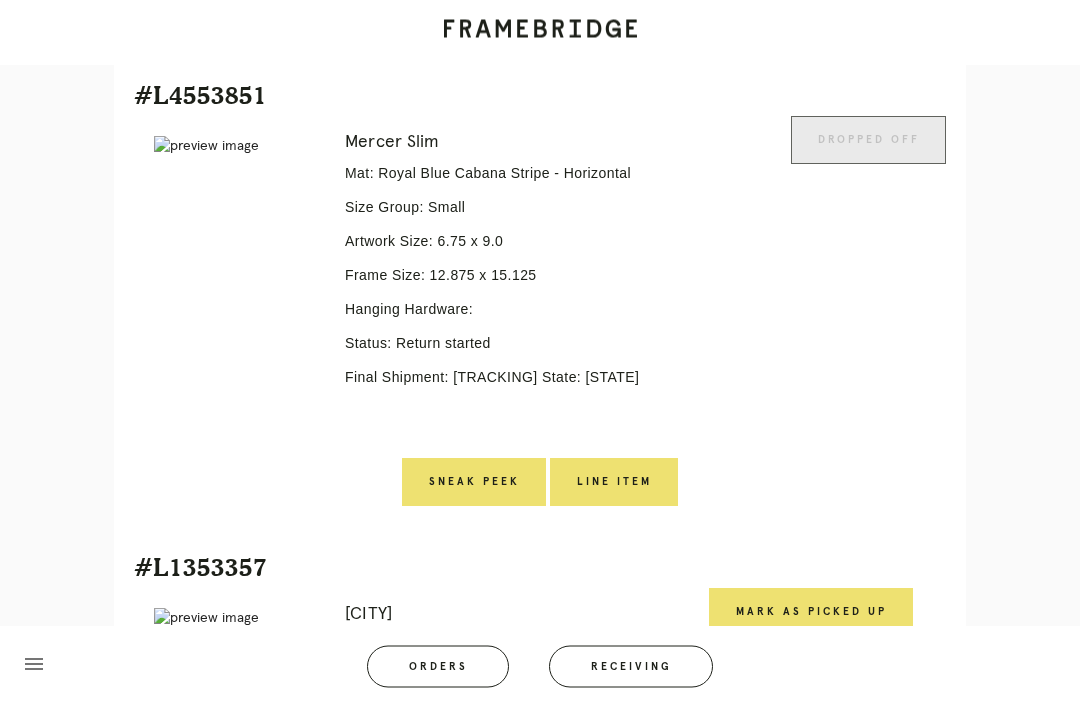 click on "Line Item" at bounding box center [614, 483] 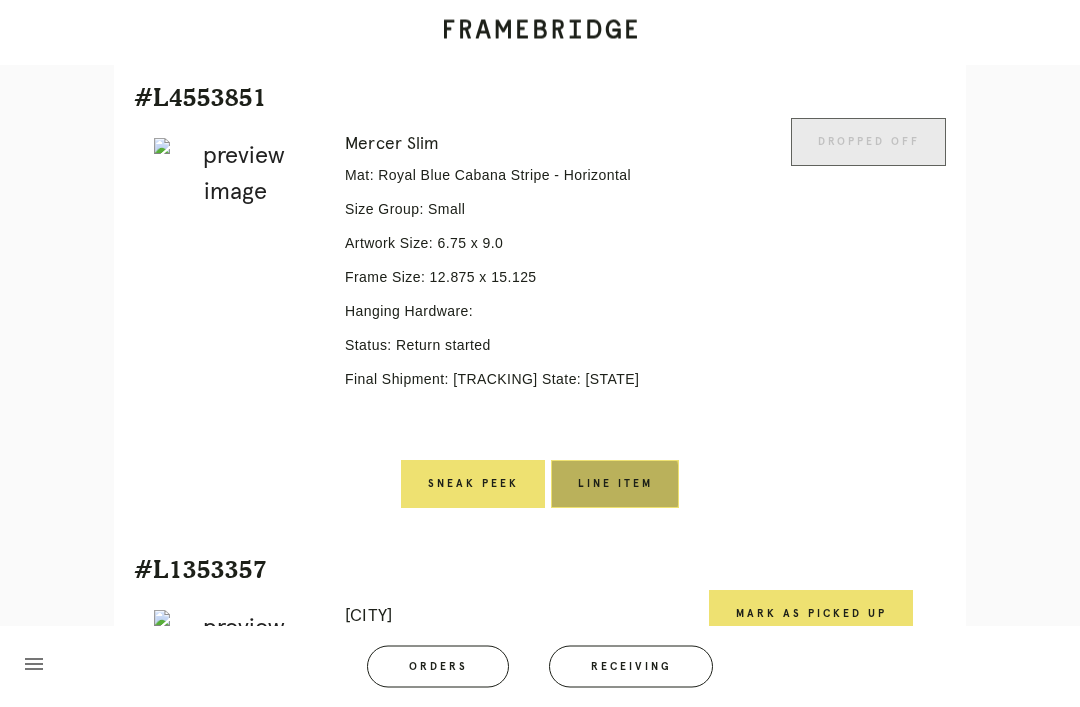 scroll, scrollTop: 2153, scrollLeft: 0, axis: vertical 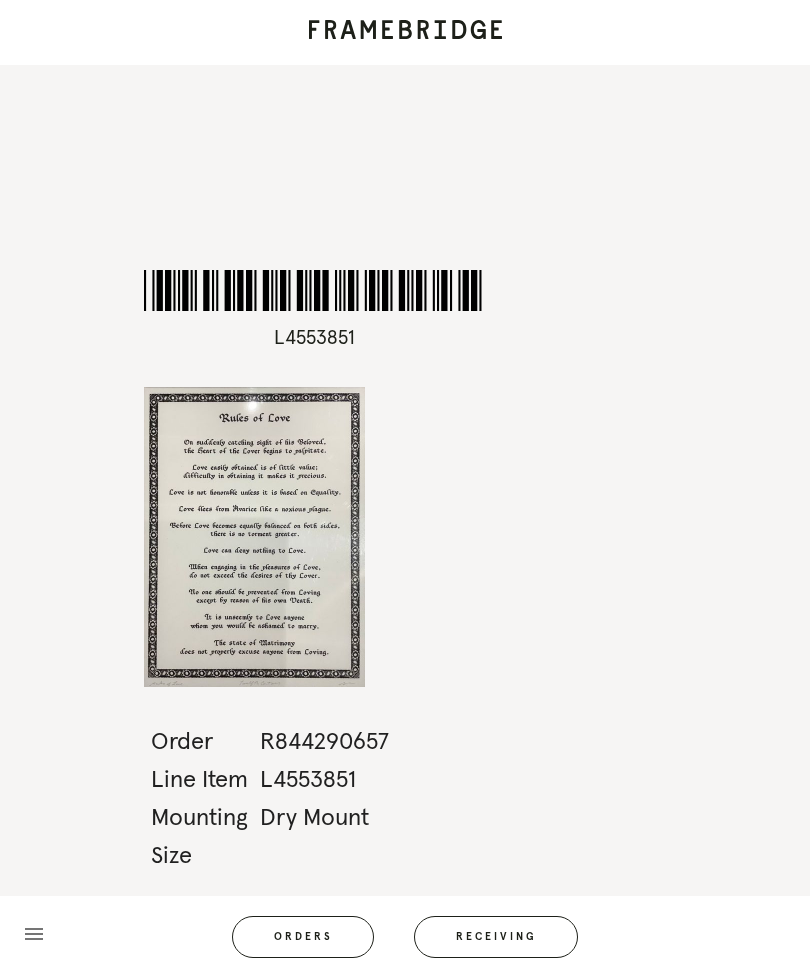 click at bounding box center (405, 32) 